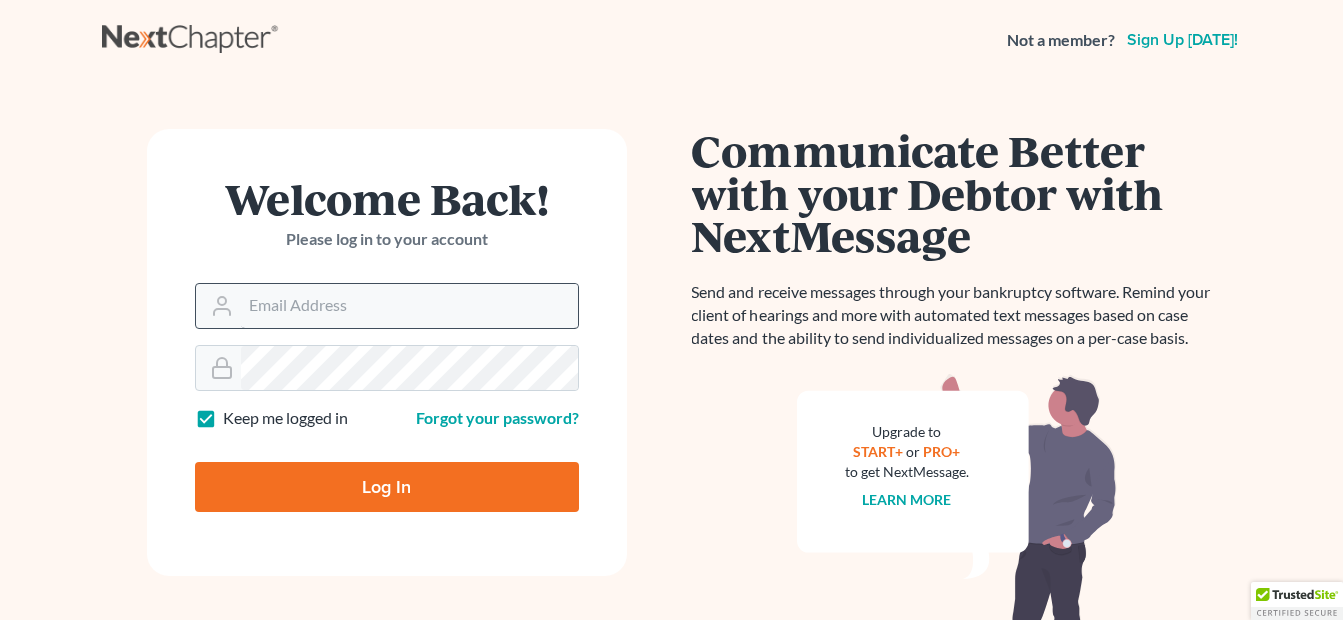 scroll, scrollTop: 0, scrollLeft: 0, axis: both 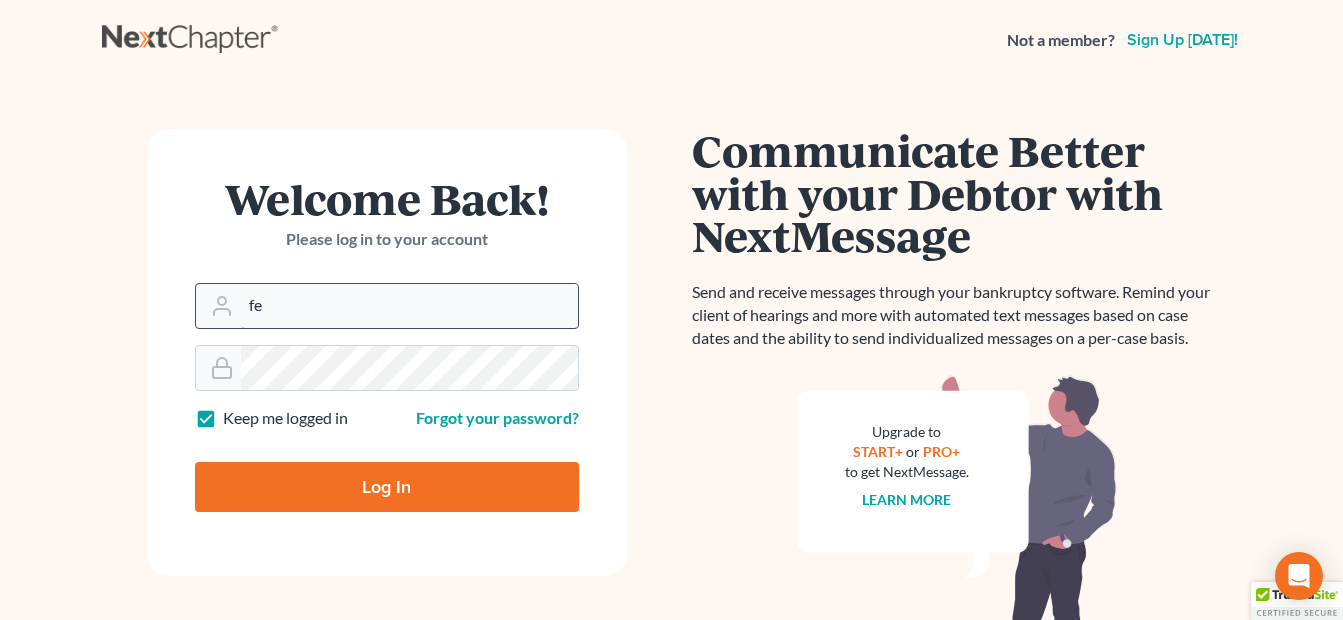 type on "fesenmyer_law@hotmail.com" 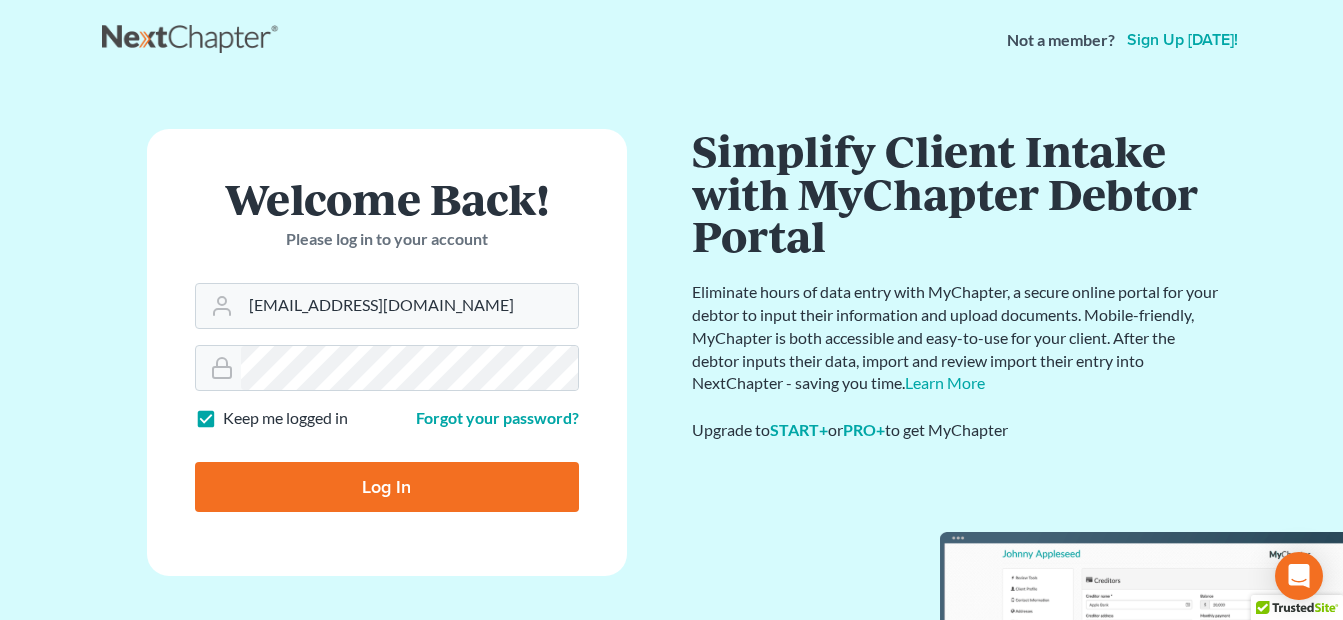 click on "Log In" at bounding box center [387, 487] 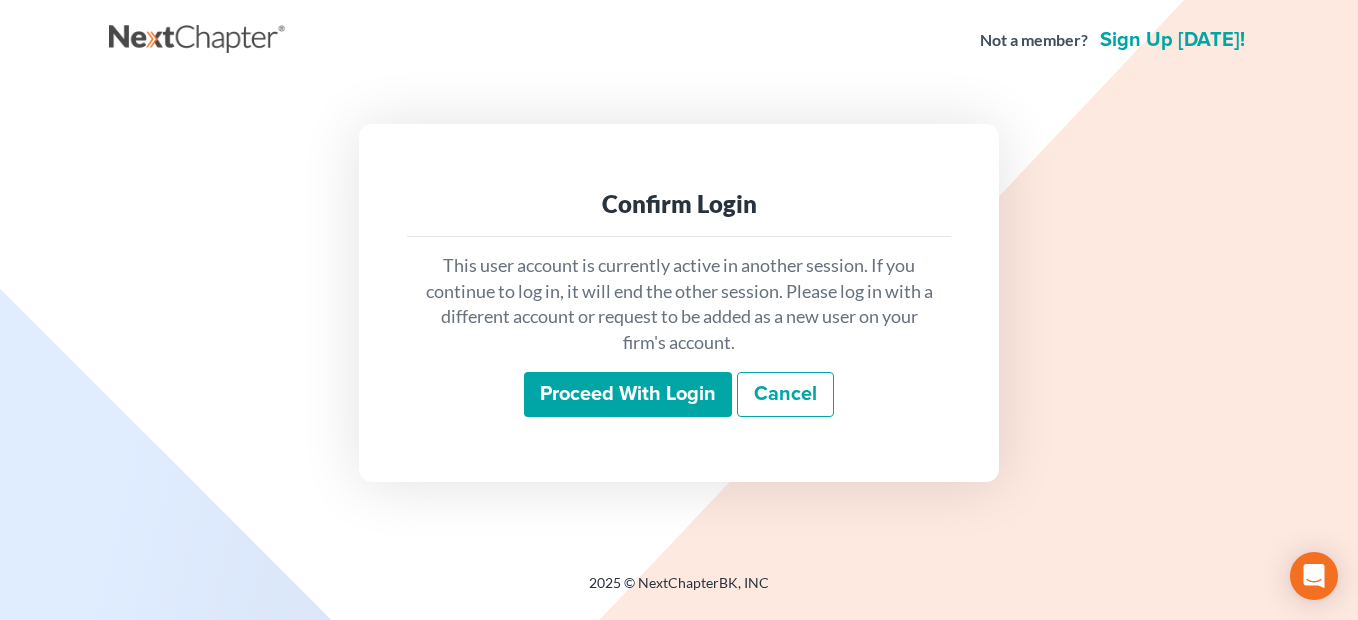 scroll, scrollTop: 0, scrollLeft: 0, axis: both 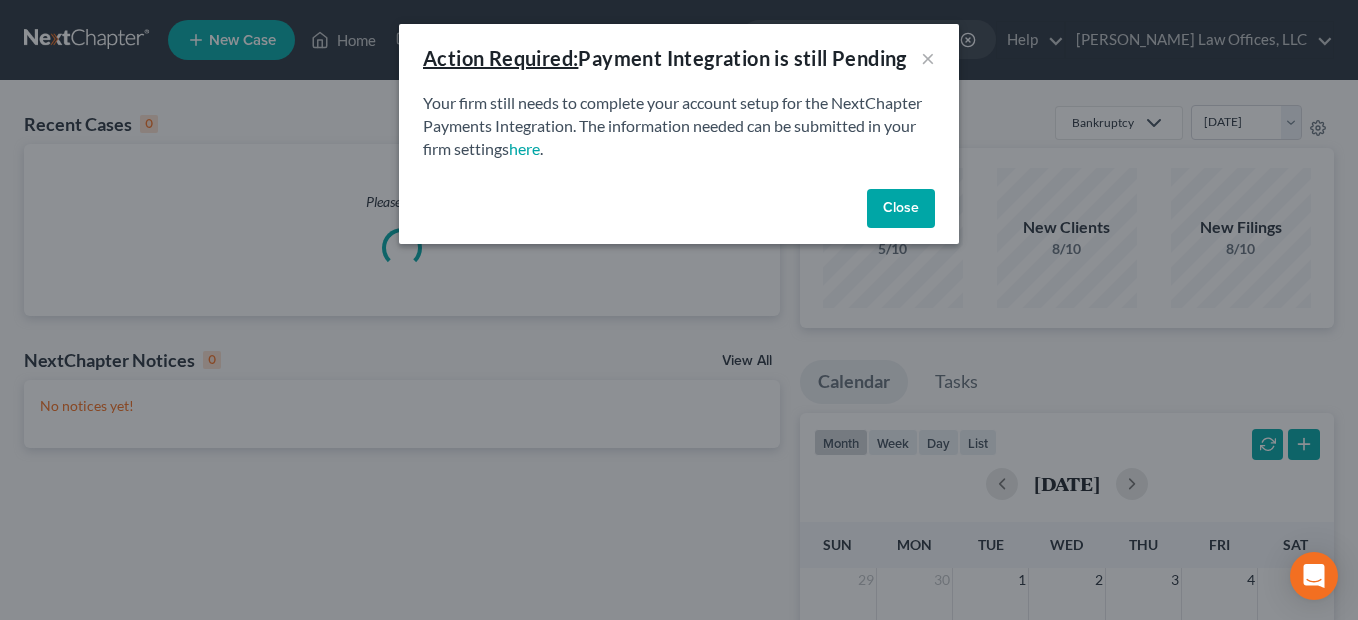 click on "Close" at bounding box center [901, 209] 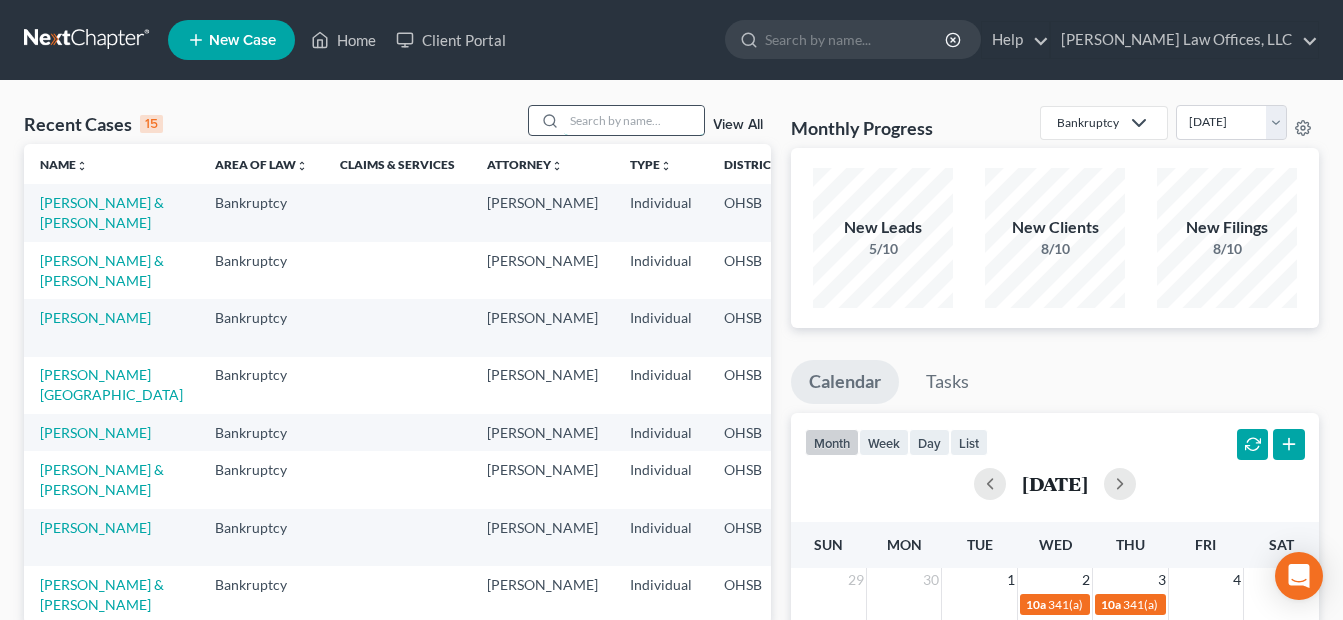click at bounding box center (634, 120) 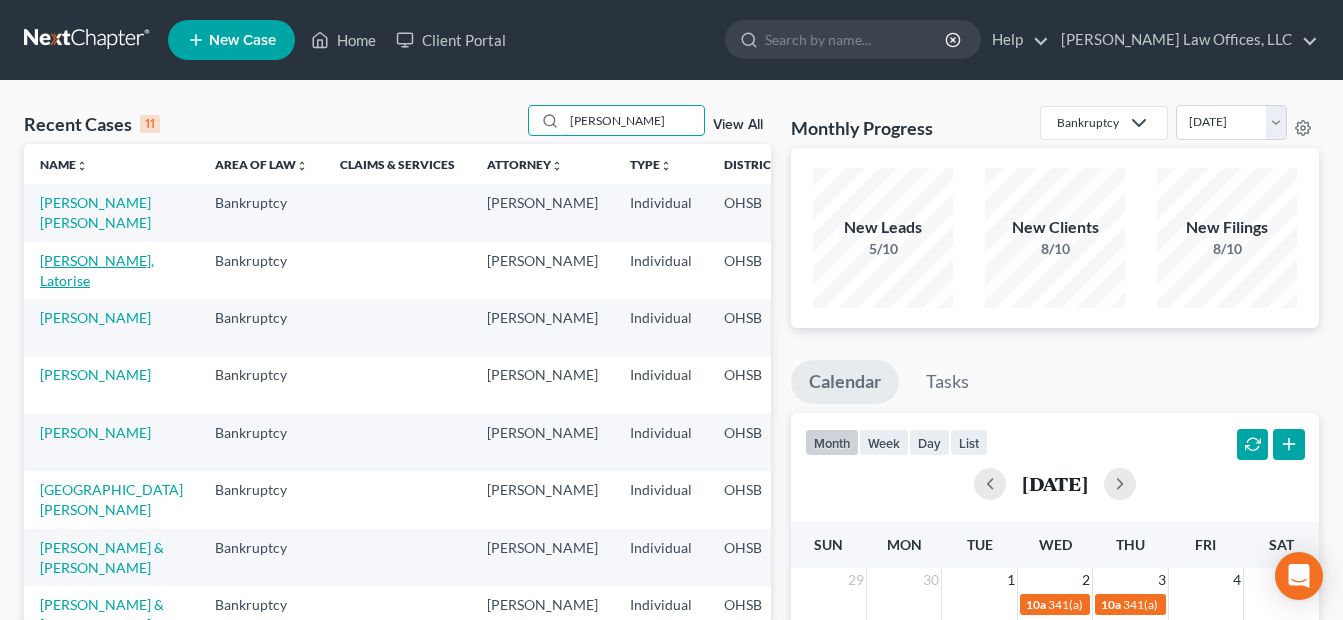 type on "john" 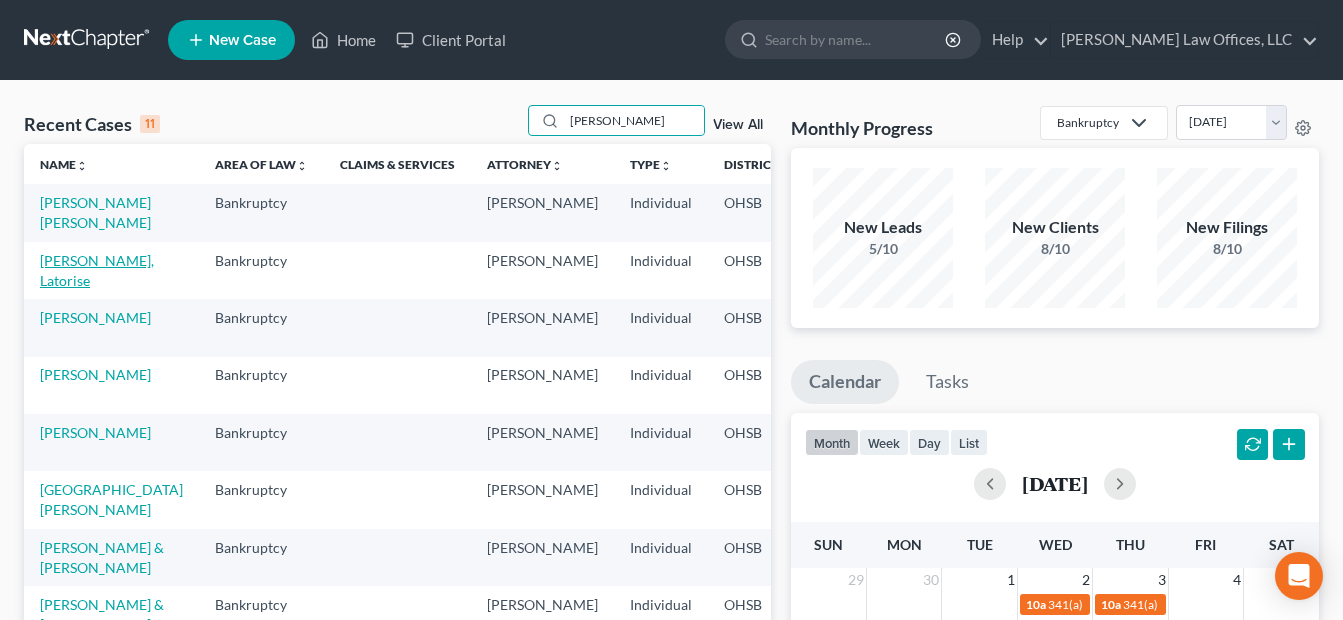 click on "[PERSON_NAME], Latorise" at bounding box center (97, 270) 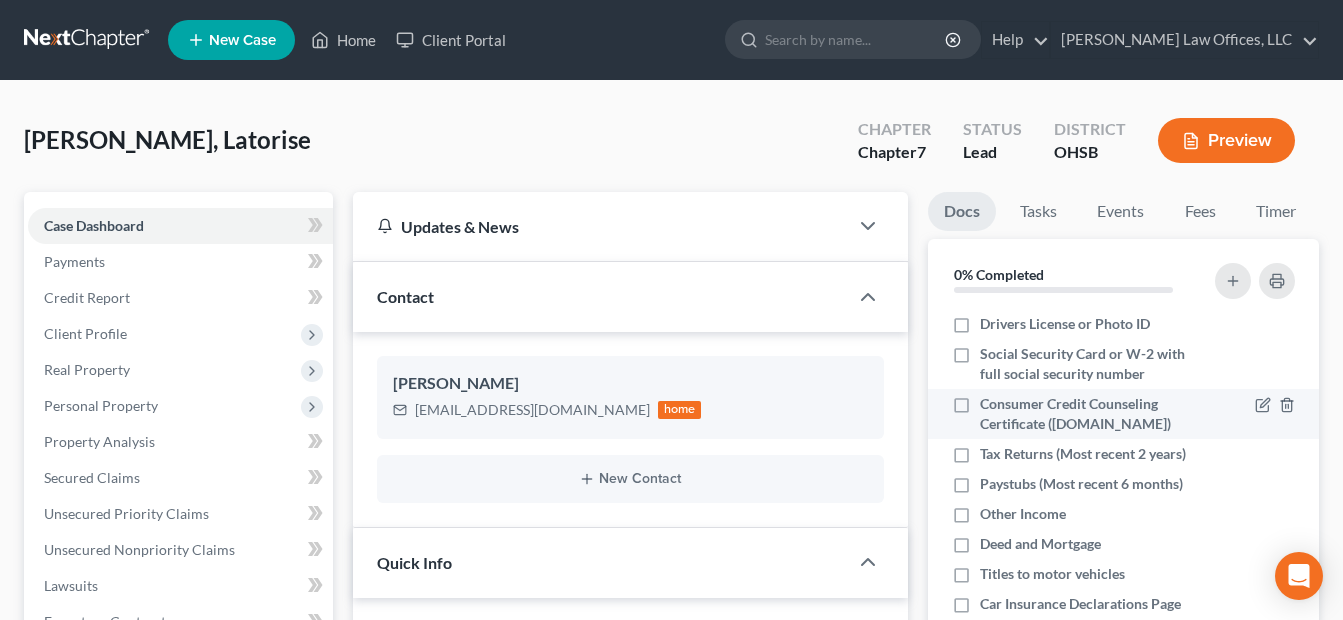 click on "Consumer Credit Counseling Certificate ([DOMAIN_NAME])" at bounding box center [1092, 414] 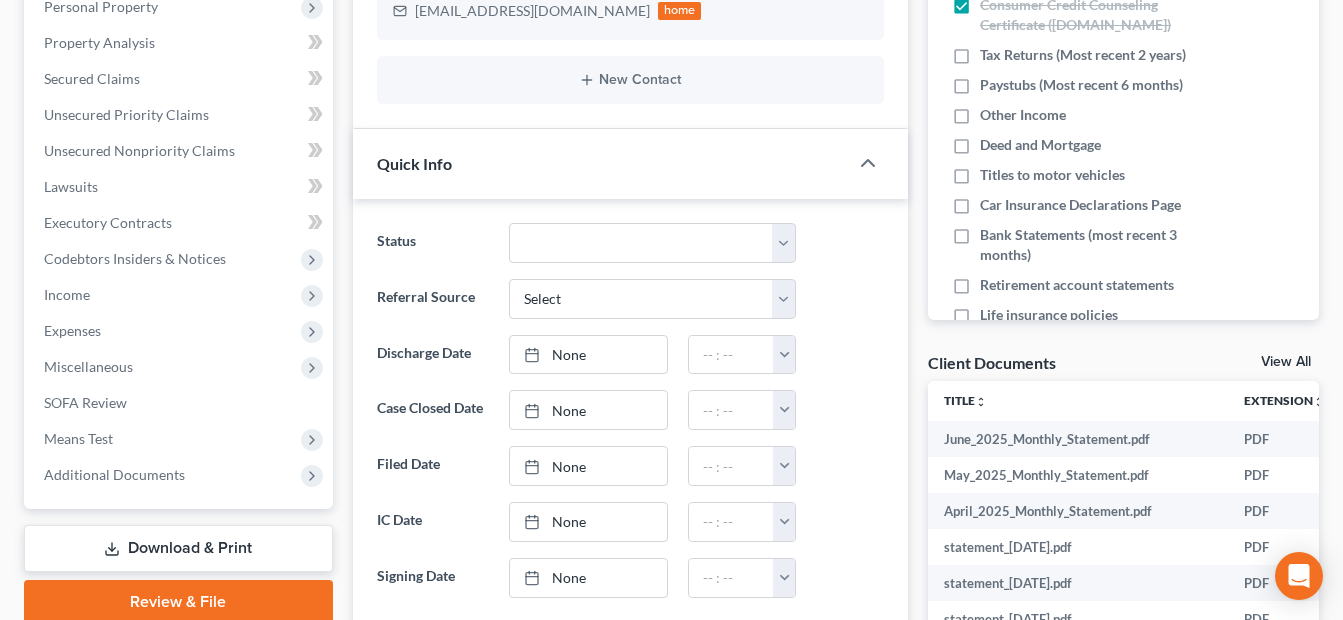 scroll, scrollTop: 400, scrollLeft: 0, axis: vertical 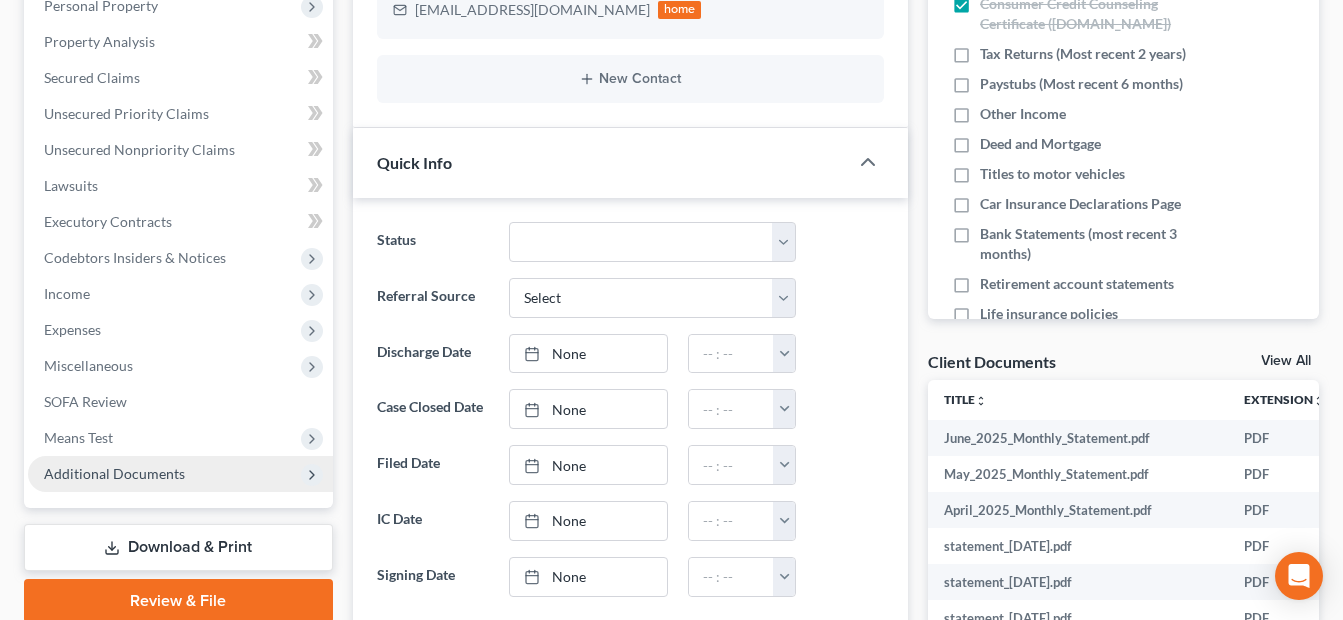 click on "Additional Documents" at bounding box center (180, 474) 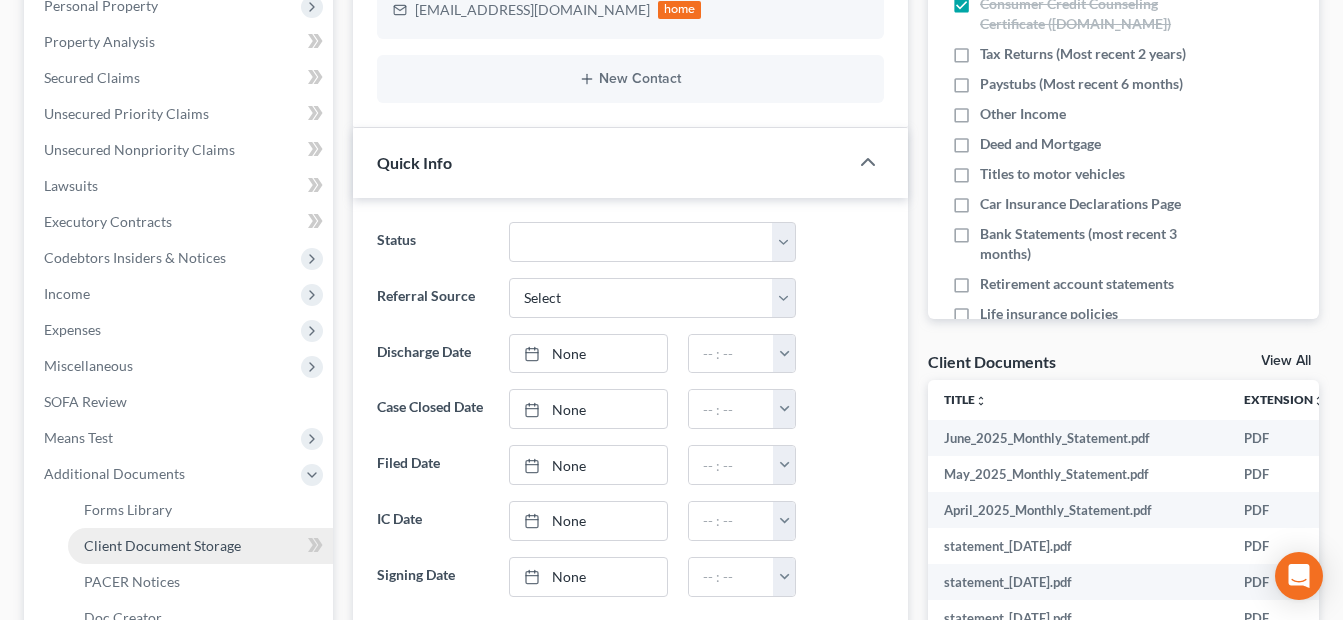 click on "Client Document Storage" at bounding box center [200, 546] 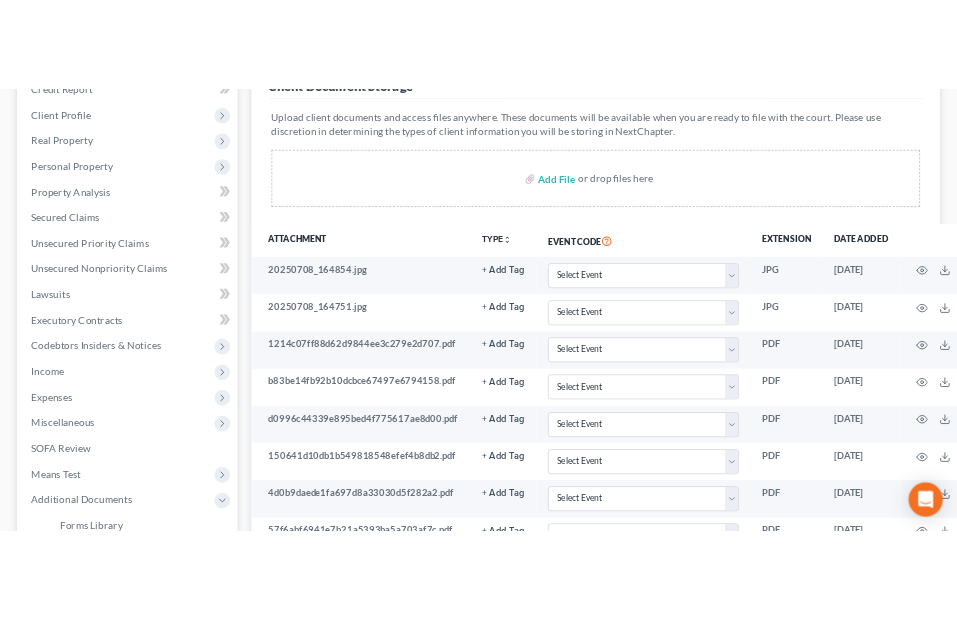 scroll, scrollTop: 0, scrollLeft: 0, axis: both 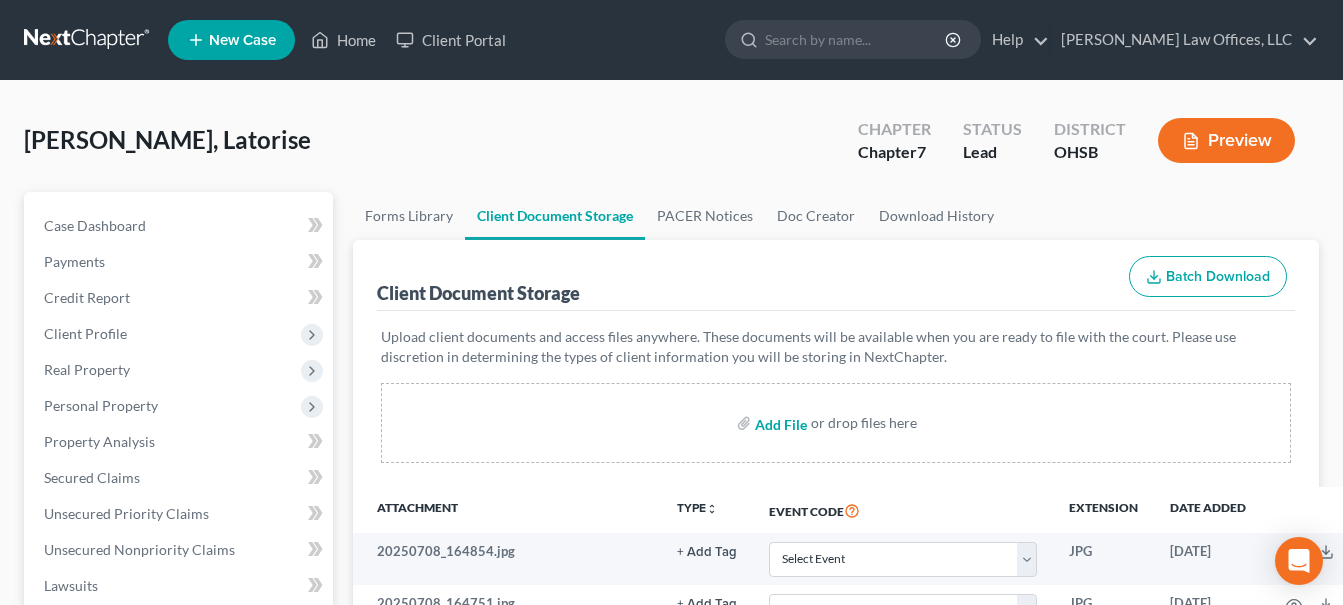 click at bounding box center [779, 423] 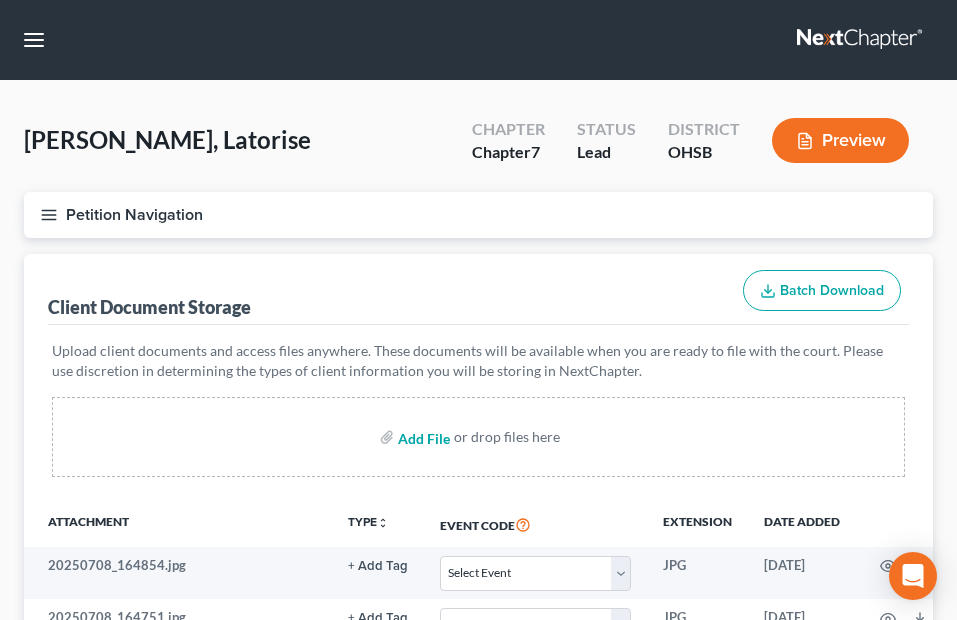 click at bounding box center (422, 437) 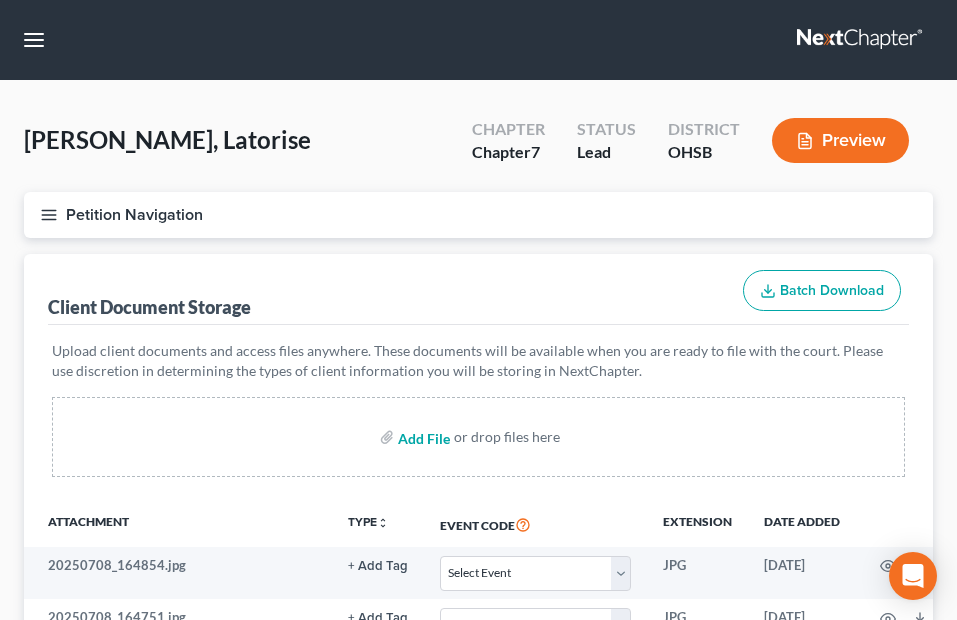 type on "C:\fakepath\Certificate (41).pdf" 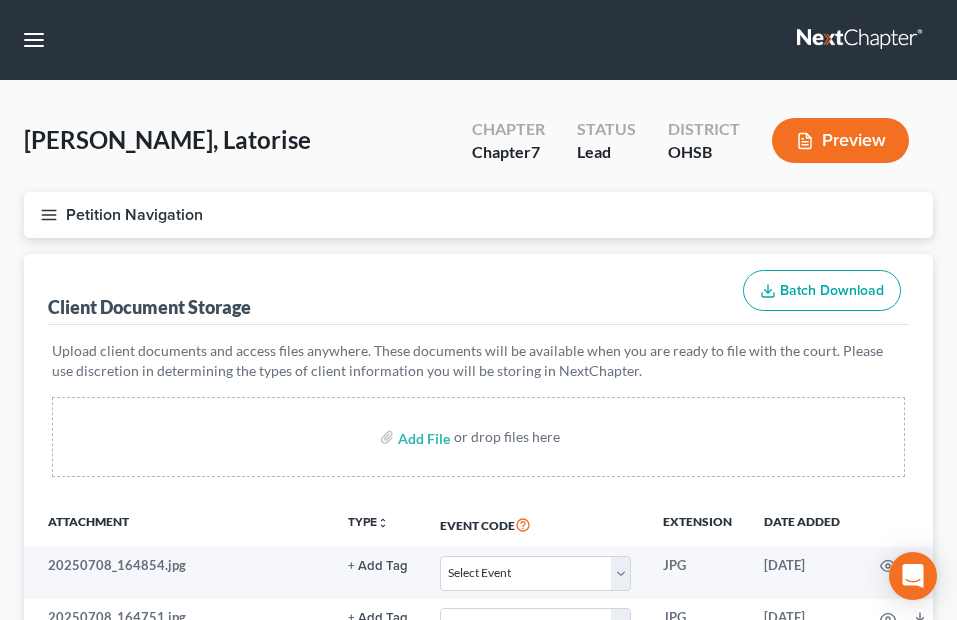 scroll, scrollTop: 1790, scrollLeft: 0, axis: vertical 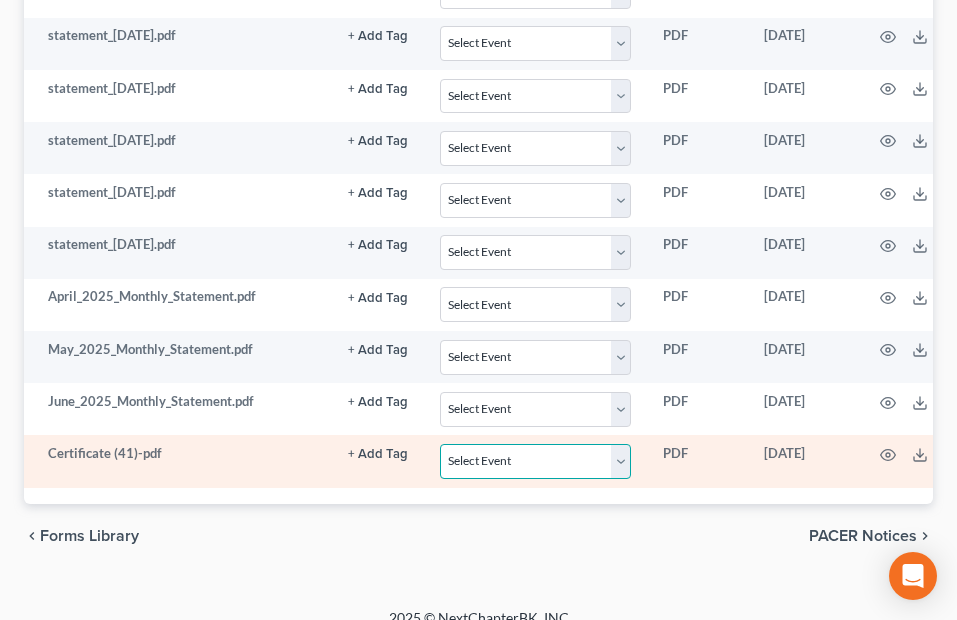 click on "Select Event 20 Largest Unsecured Creditors Amended Document Amended List of Creditors Amended Schedules Amended Statement of Current Monthly and Disposable Income Form 122 Amended Statement of Financial Affairs Business Income and Expenses Certificate of Credit Counseling Certificate of Service Certificate of Service (Use Only for Rule 3002.1 Events) Certification Regarding Notice to Debtor Certification of No New or Changed Creditors Certification of Plan Payment Chapter 11 Final Report and Account Chapter 11 Statement of Current Monthly Income - Form 22B Chapter 11 Statement of Monthly Income Form 122B Chapter 13 Calculation of Disposable Income 122C-2 Chapter 13 Plan Chapter 13 Statement of Monthly Income 122C-1 Chapter 7 Means Test Calculation 122A-2 Chapter 7 Statements - Monthly Income (122A-1) / Exemption Presumption of Abuse (122A-1Supp) Corporate Resolution Debtor Electronic Noticing Request Debtor Repayment Plan Debtor's Certification Regarding Issuance of Discharge Order Equity Security Holders" at bounding box center [535, 461] 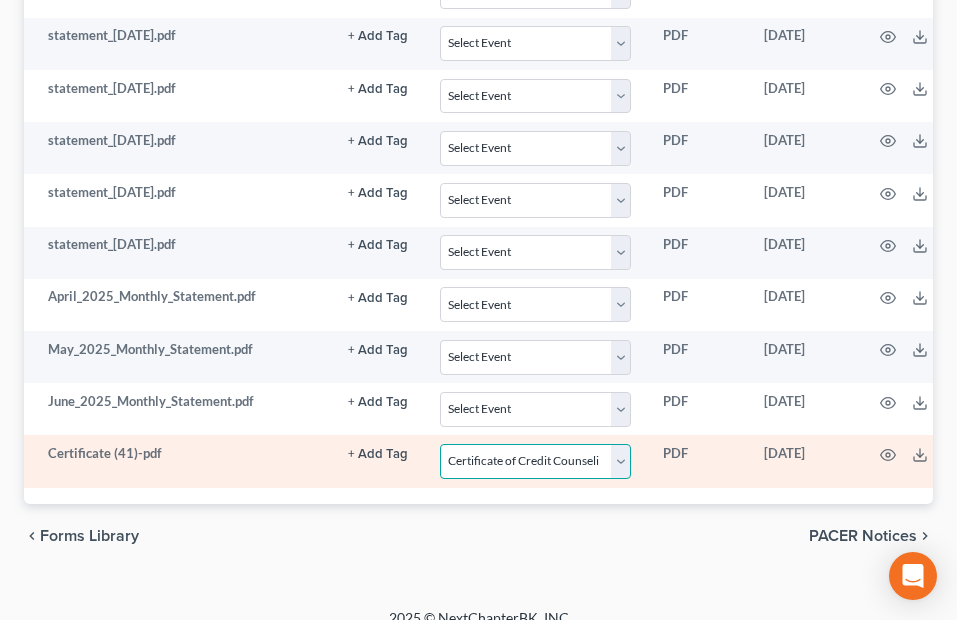 click on "Select Event 20 Largest Unsecured Creditors Amended Document Amended List of Creditors Amended Schedules Amended Statement of Current Monthly and Disposable Income Form 122 Amended Statement of Financial Affairs Business Income and Expenses Certificate of Credit Counseling Certificate of Service Certificate of Service (Use Only for Rule 3002.1 Events) Certification Regarding Notice to Debtor Certification of No New or Changed Creditors Certification of Plan Payment Chapter 11 Final Report and Account Chapter 11 Statement of Current Monthly Income - Form 22B Chapter 11 Statement of Monthly Income Form 122B Chapter 13 Calculation of Disposable Income 122C-2 Chapter 13 Plan Chapter 13 Statement of Monthly Income 122C-1 Chapter 7 Means Test Calculation 122A-2 Chapter 7 Statements - Monthly Income (122A-1) / Exemption Presumption of Abuse (122A-1Supp) Corporate Resolution Debtor Electronic Noticing Request Debtor Repayment Plan Debtor's Certification Regarding Issuance of Discharge Order Equity Security Holders" at bounding box center [535, 461] 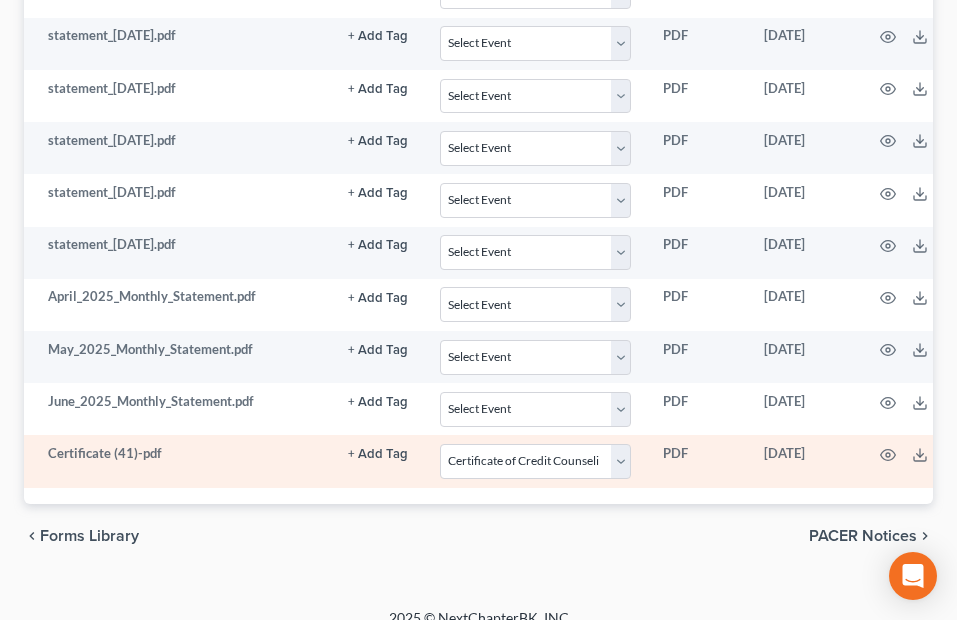 click on "+ Add Tag" at bounding box center (378, -1224) 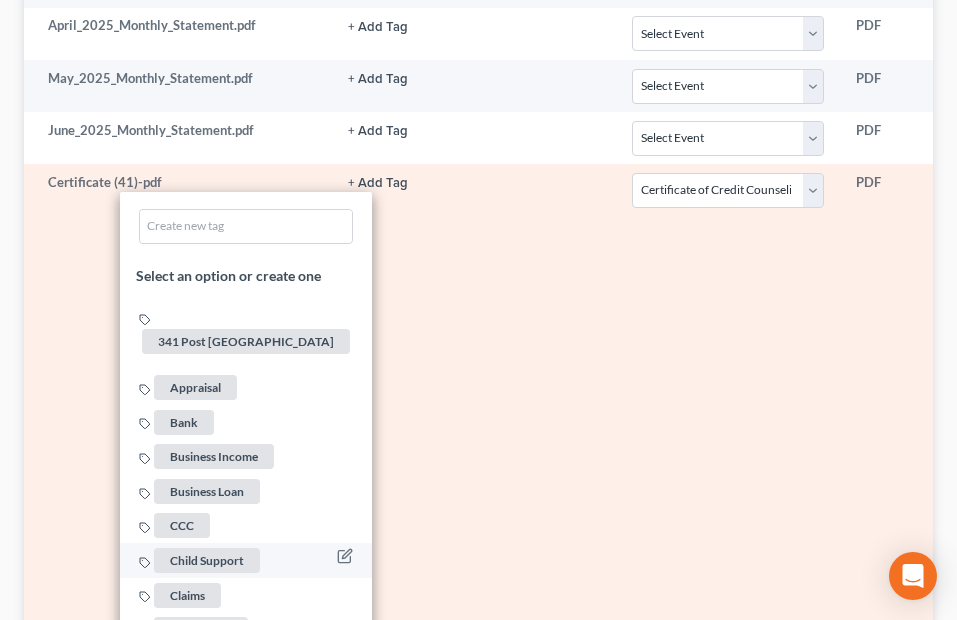 scroll, scrollTop: 2090, scrollLeft: 0, axis: vertical 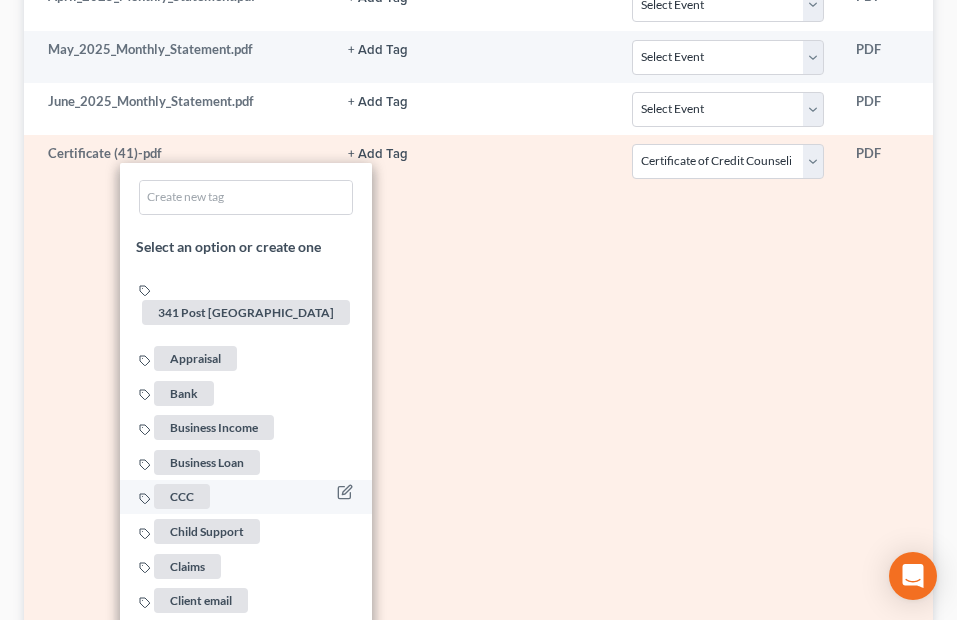 click on "CCC" at bounding box center [182, 496] 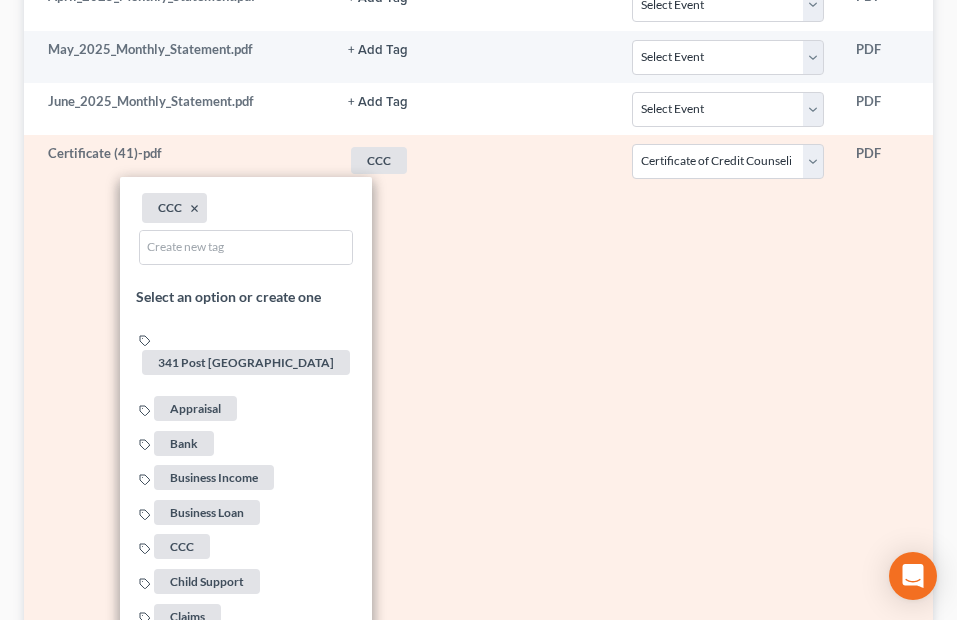 click on "Select Event 20 Largest Unsecured Creditors Amended Document Amended List of Creditors Amended Schedules Amended Statement of Current Monthly and Disposable Income Form 122 Amended Statement of Financial Affairs Business Income and Expenses Certificate of Credit Counseling Certificate of Service Certificate of Service (Use Only for Rule 3002.1 Events) Certification Regarding Notice to Debtor Certification of No New or Changed Creditors Certification of Plan Payment Chapter 11 Final Report and Account Chapter 11 Statement of Current Monthly Income - Form 22B Chapter 11 Statement of Monthly Income Form 122B Chapter 13 Calculation of Disposable Income 122C-2 Chapter 13 Plan Chapter 13 Statement of Monthly Income 122C-1 Chapter 7 Means Test Calculation 122A-2 Chapter 7 Statements - Monthly Income (122A-1) / Exemption Presumption of Abuse (122A-1Supp) Corporate Resolution Debtor Electronic Noticing Request Debtor Repayment Plan Debtor's Certification Regarding Issuance of Discharge Order Equity Security Holders" at bounding box center [727, 1055] 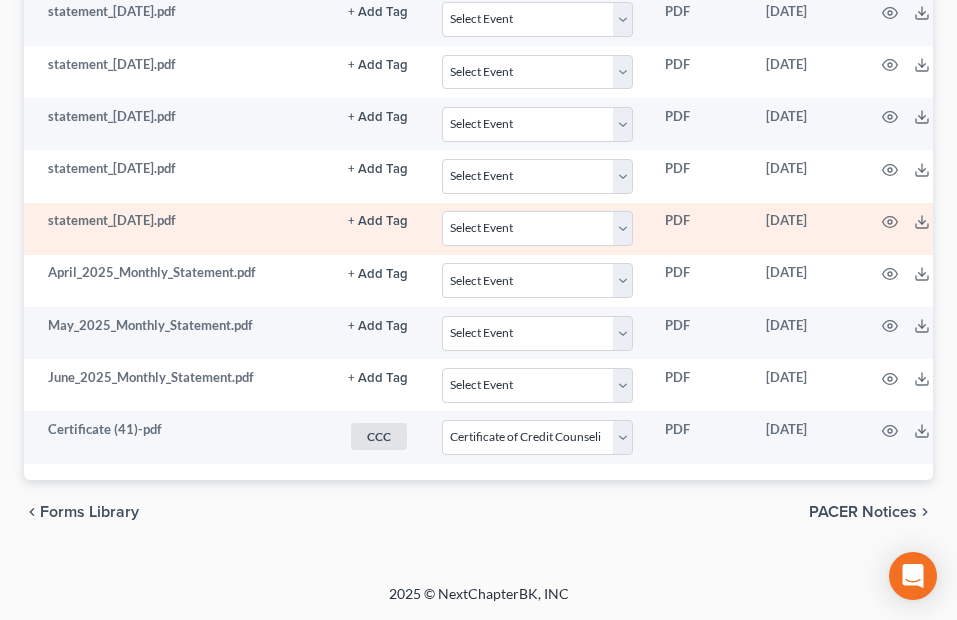 scroll, scrollTop: 1842, scrollLeft: 0, axis: vertical 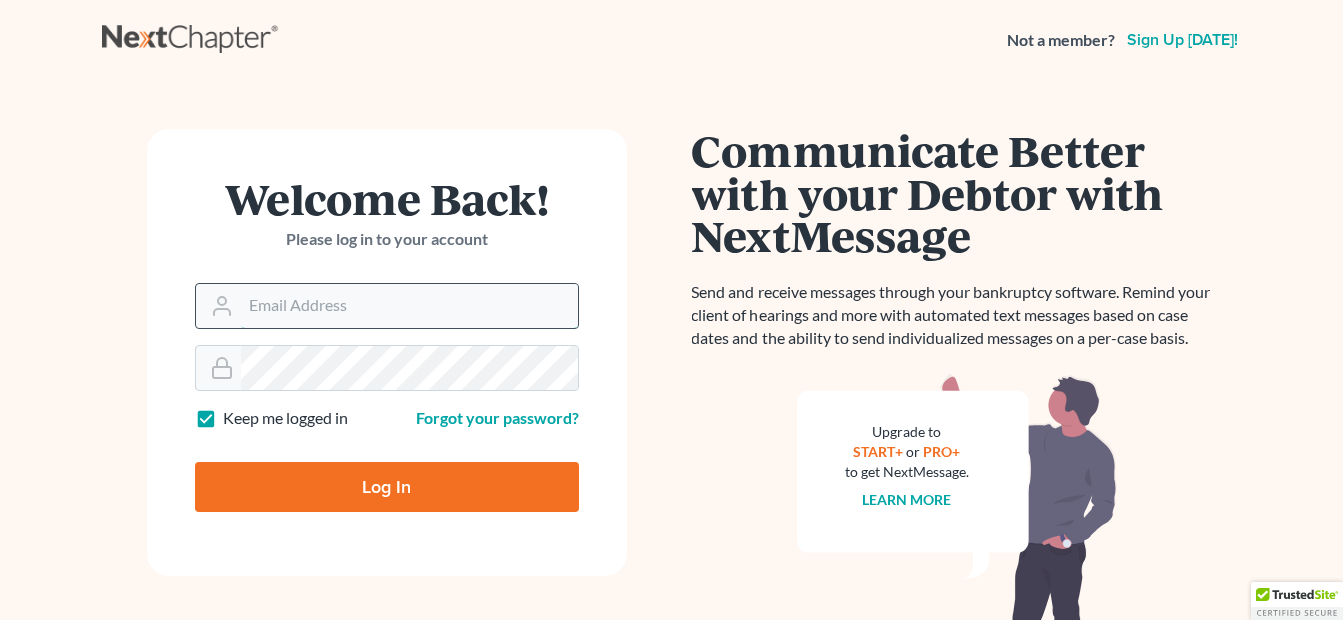 click on "Email Address" at bounding box center [409, 306] 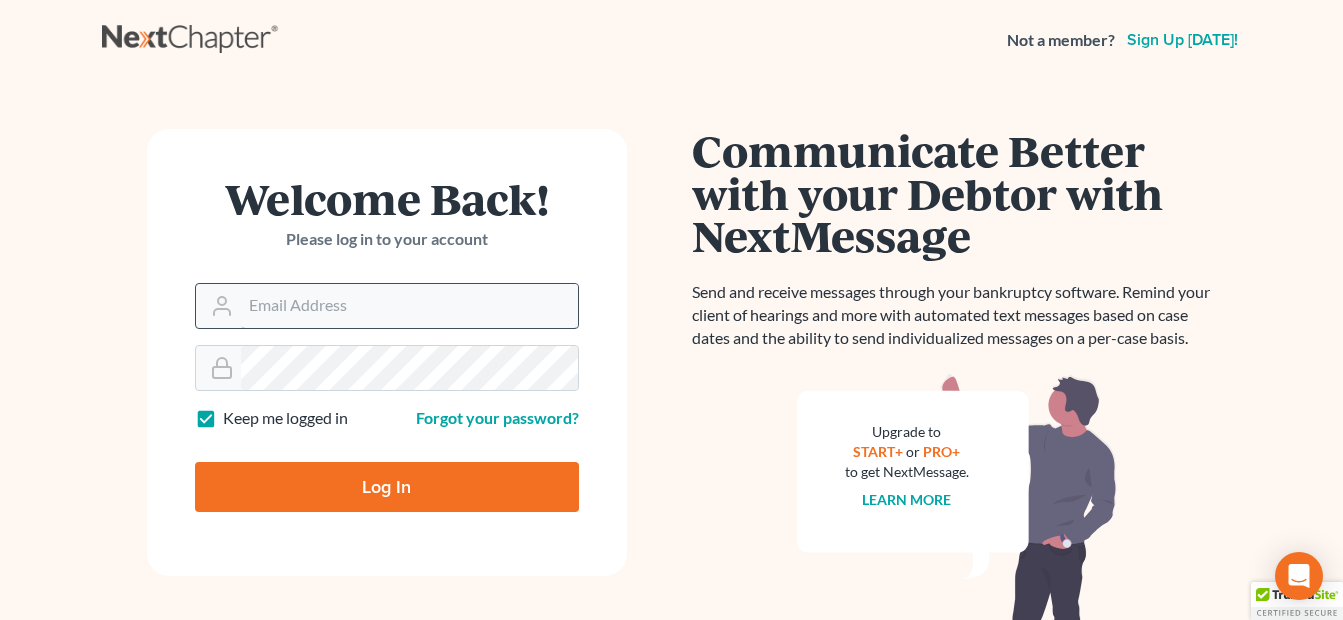 type on "fesenmyer_law@hotmail.com" 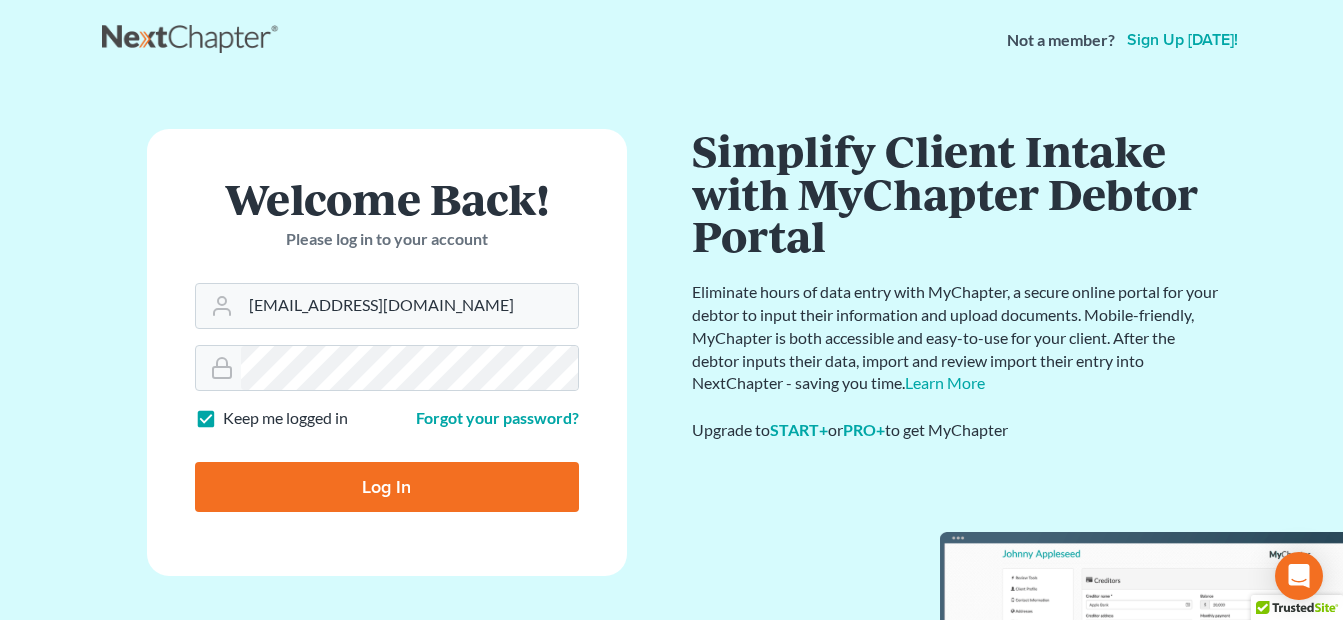 click on "Log In" at bounding box center (387, 487) 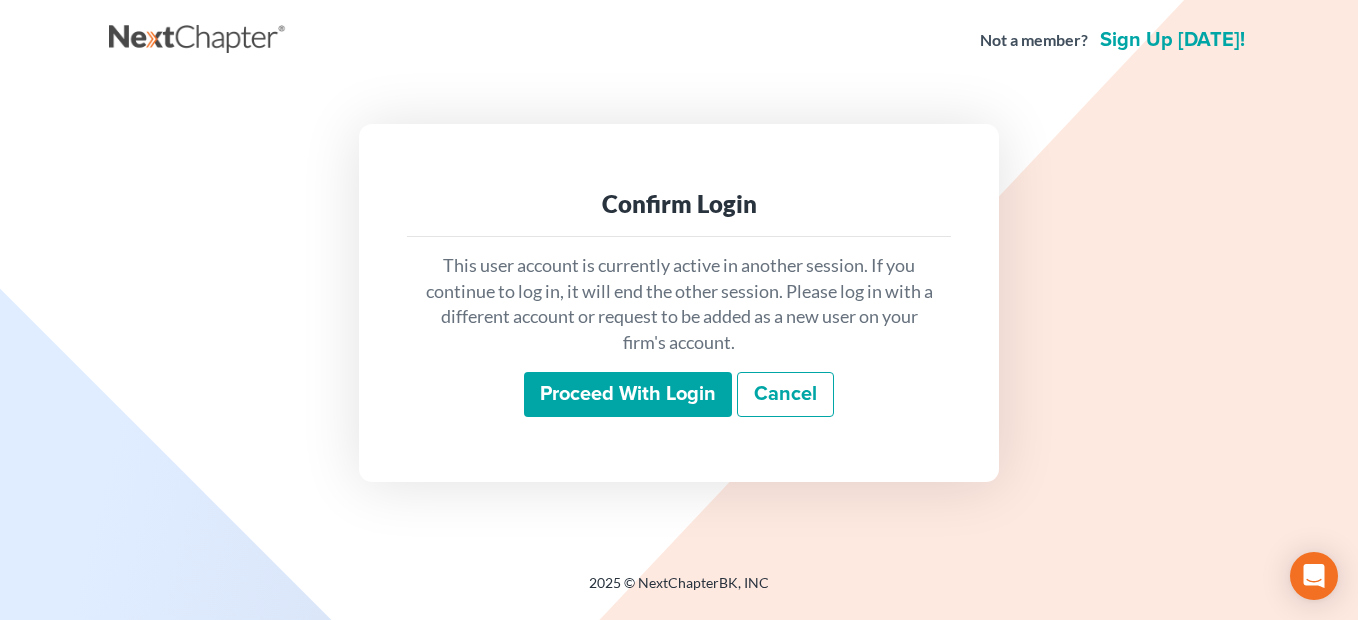 scroll, scrollTop: 0, scrollLeft: 0, axis: both 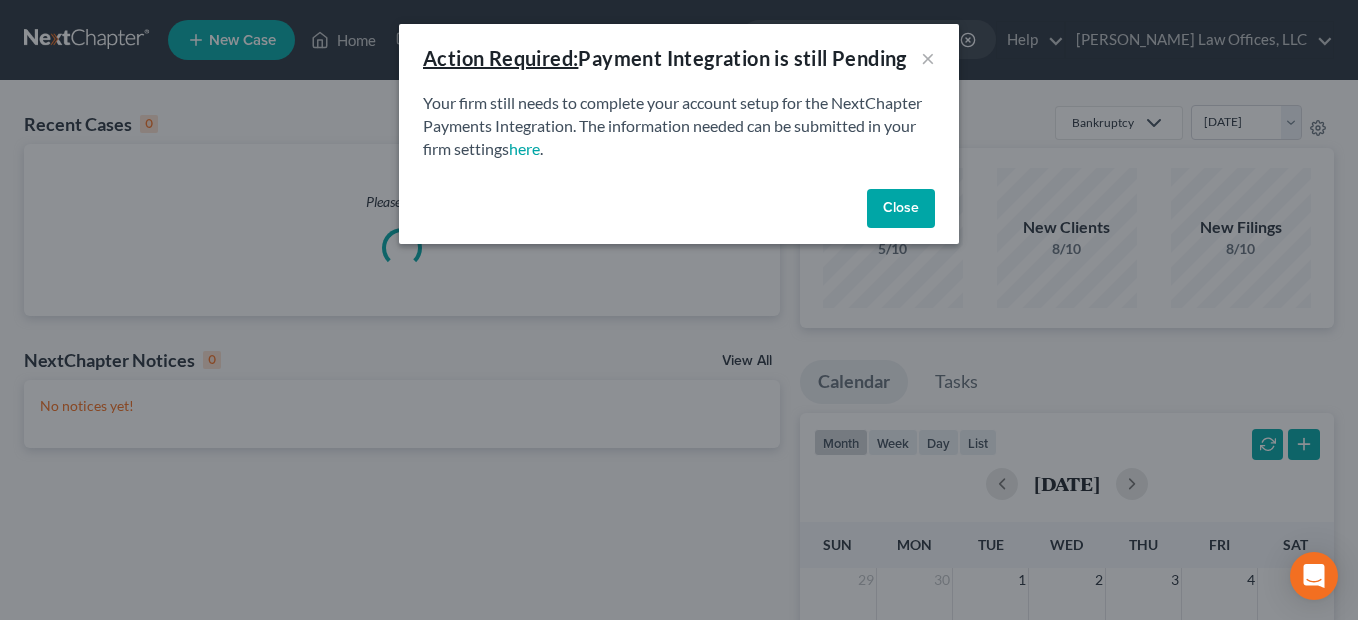 click on "Close" at bounding box center [901, 209] 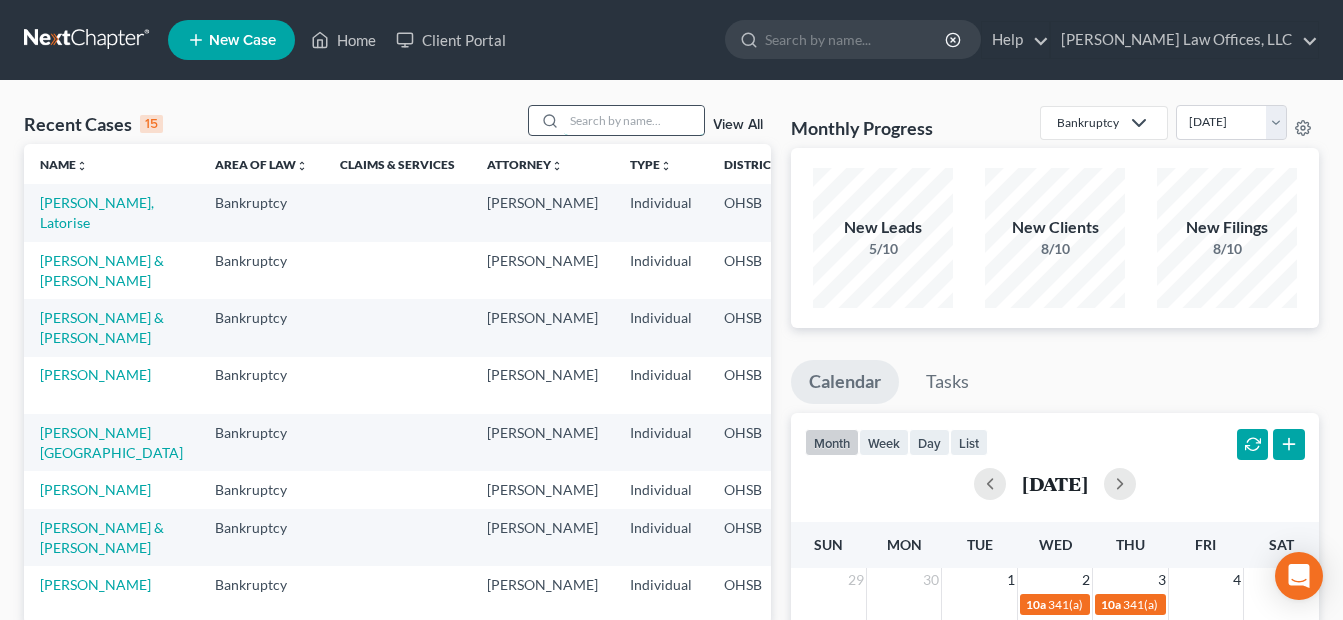 click at bounding box center (634, 120) 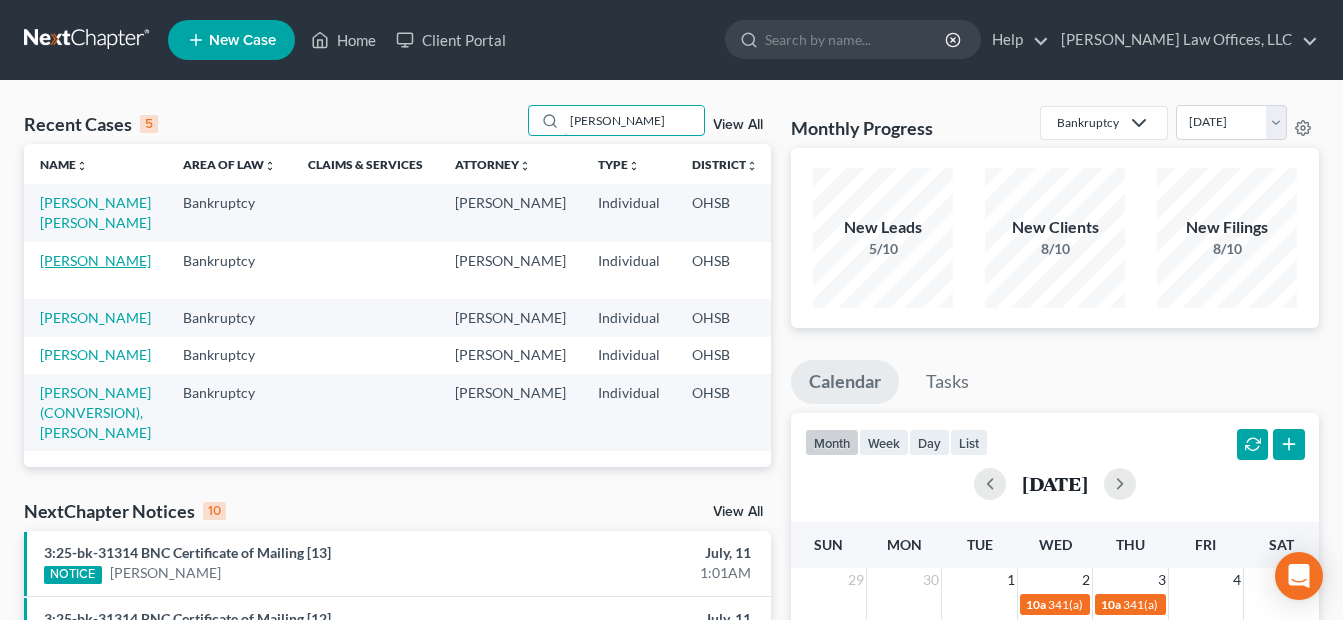 type on "[PERSON_NAME]" 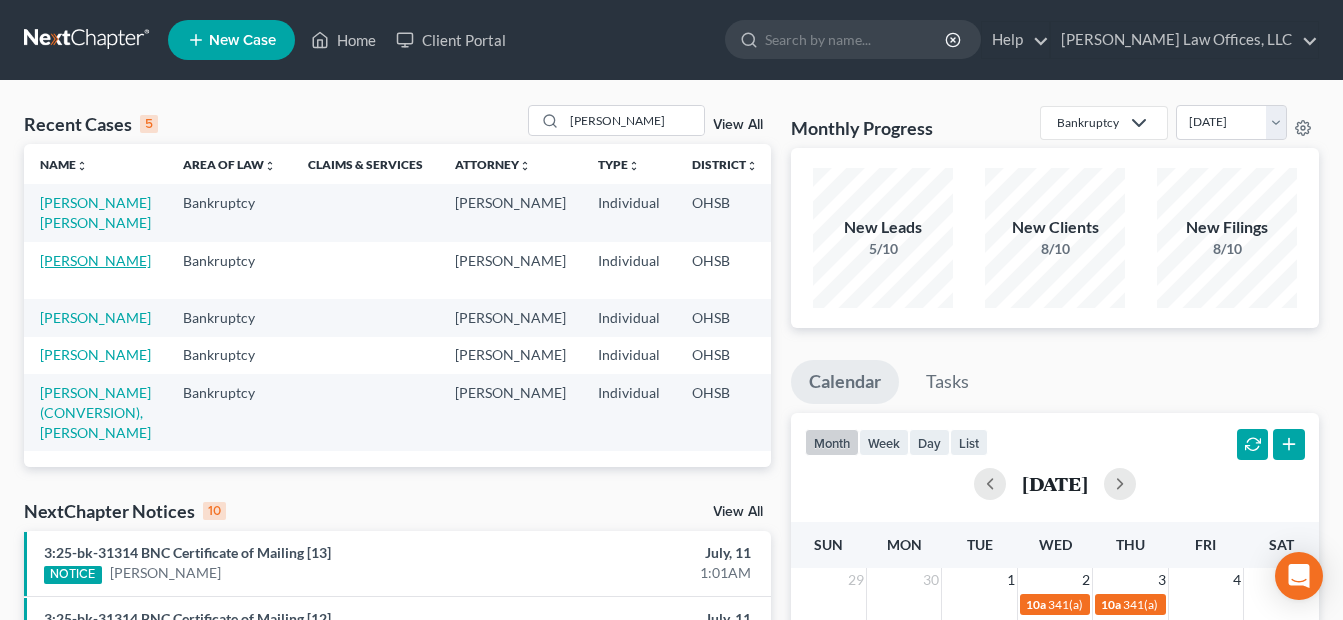 click on "[PERSON_NAME]" at bounding box center [95, 260] 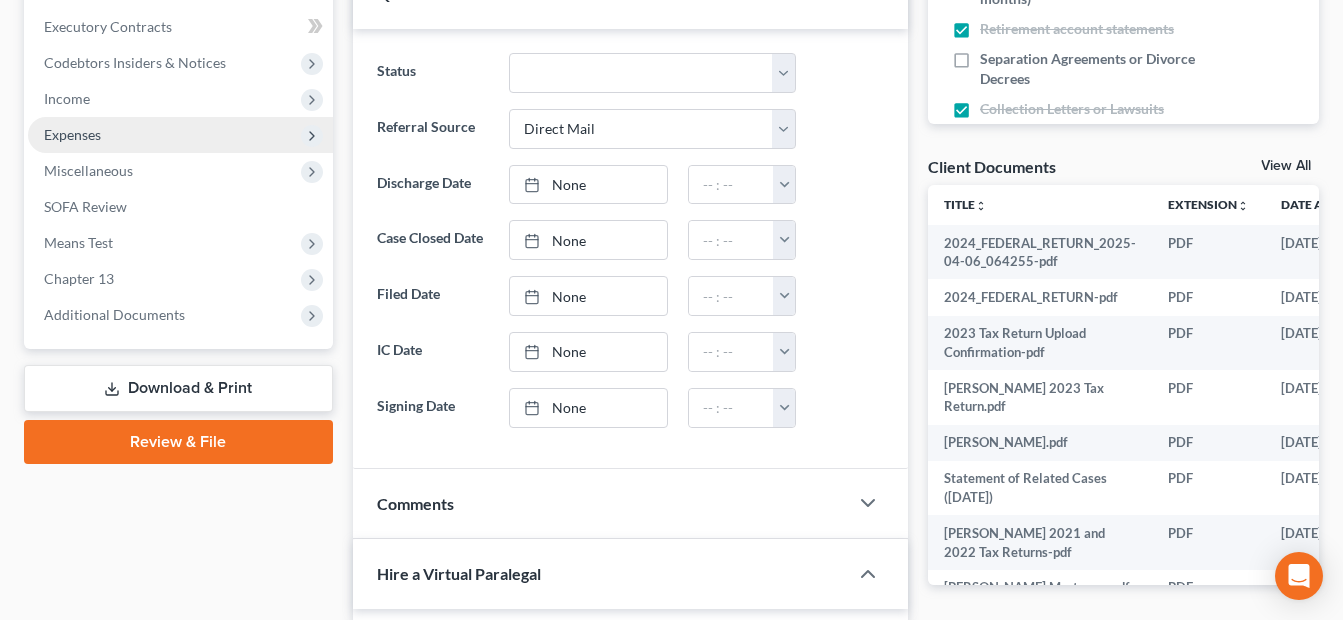 scroll, scrollTop: 600, scrollLeft: 0, axis: vertical 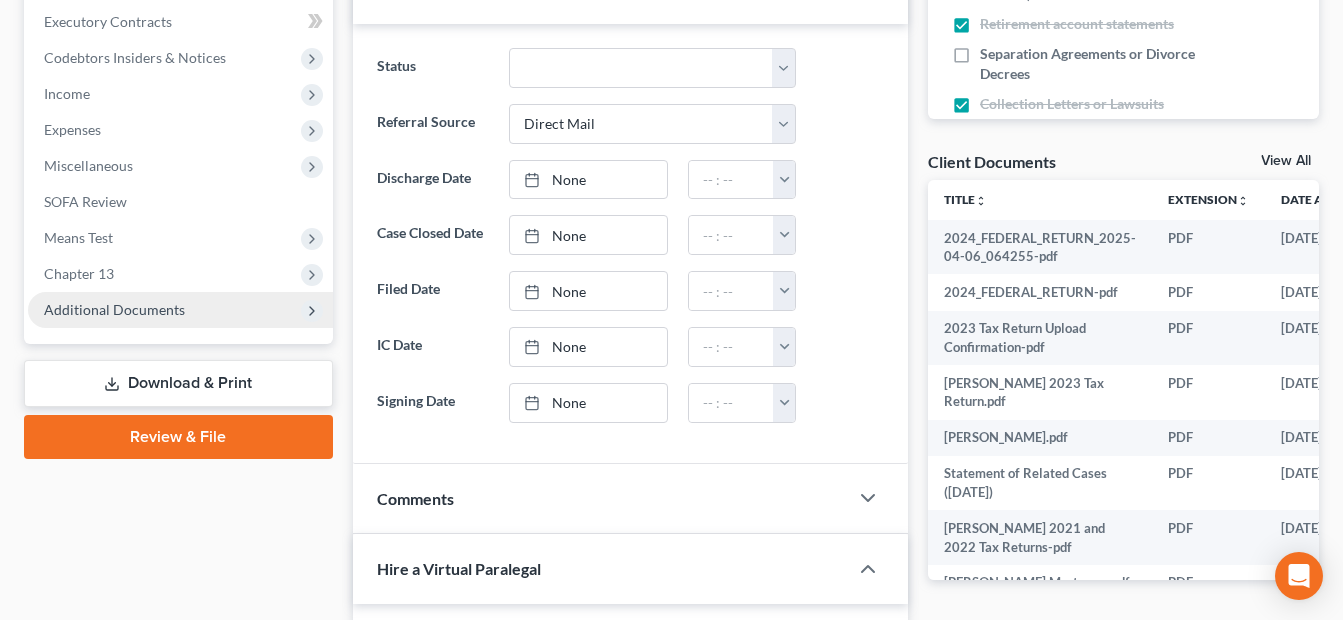click on "Additional Documents" at bounding box center (114, 309) 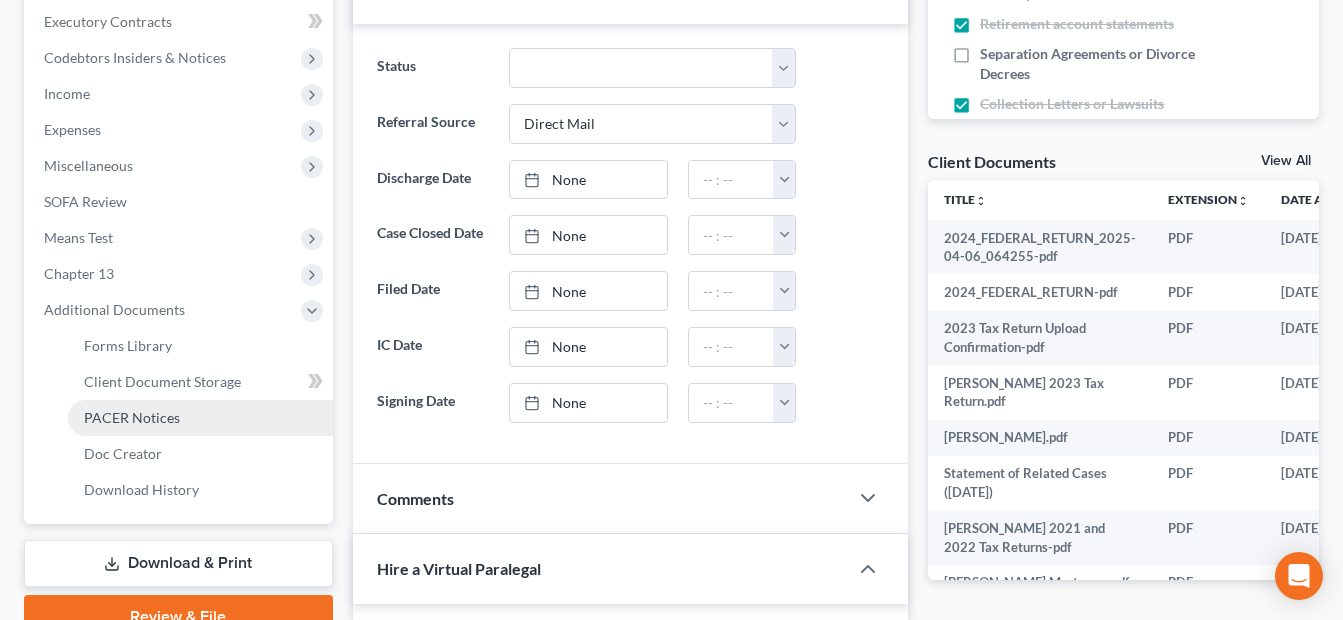 click on "PACER Notices" at bounding box center (132, 417) 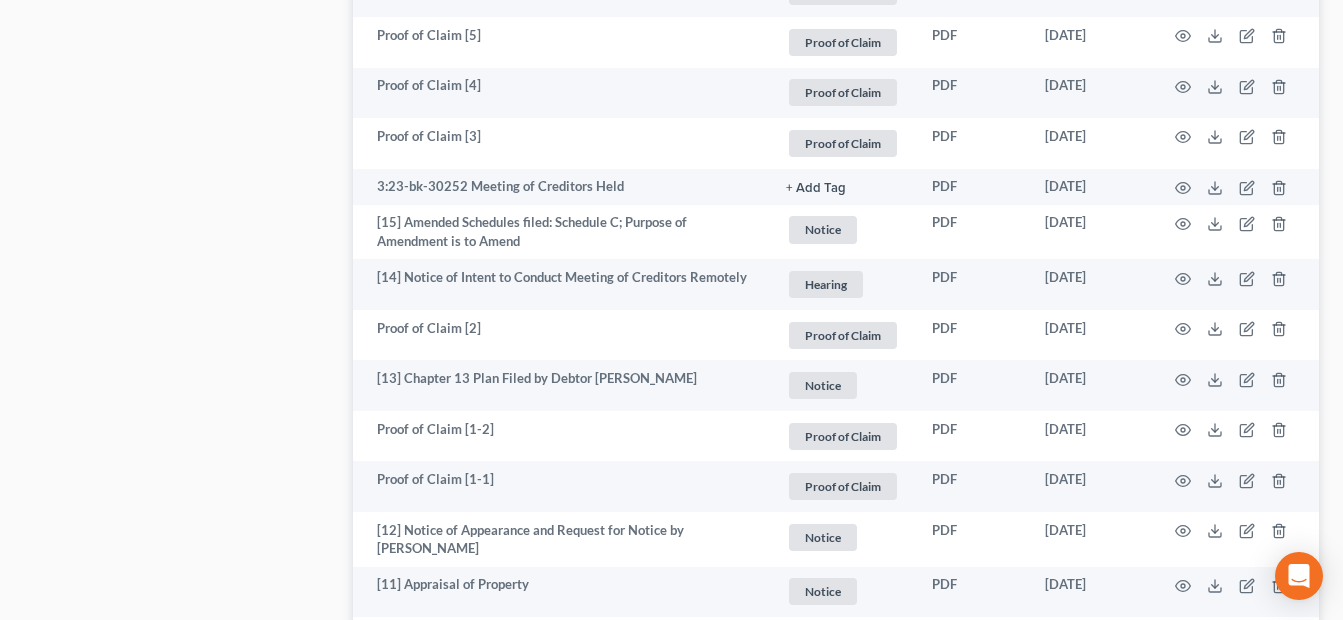 scroll, scrollTop: 1900, scrollLeft: 0, axis: vertical 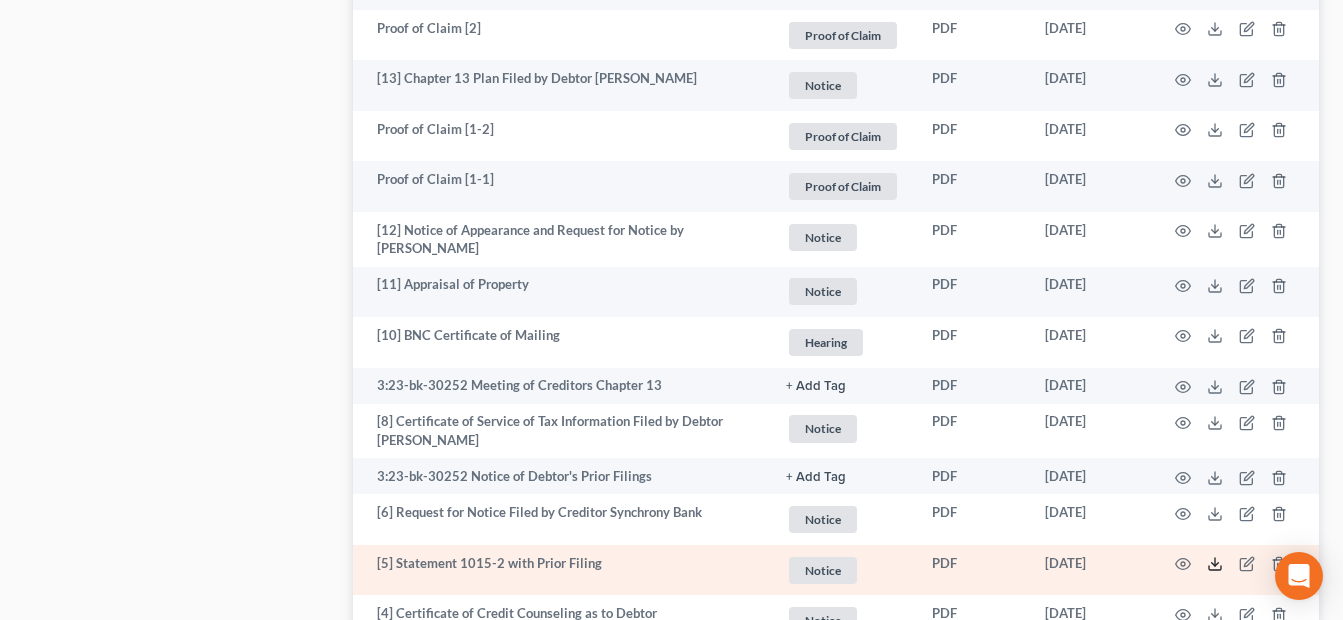 click 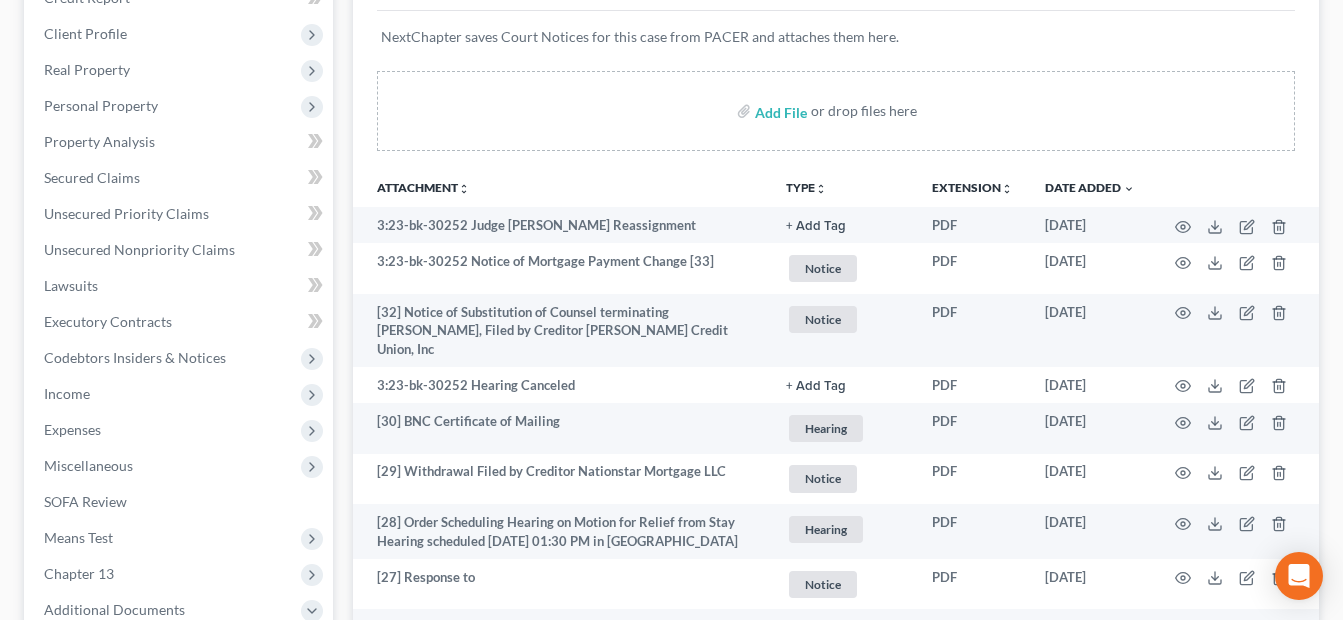 scroll, scrollTop: 200, scrollLeft: 0, axis: vertical 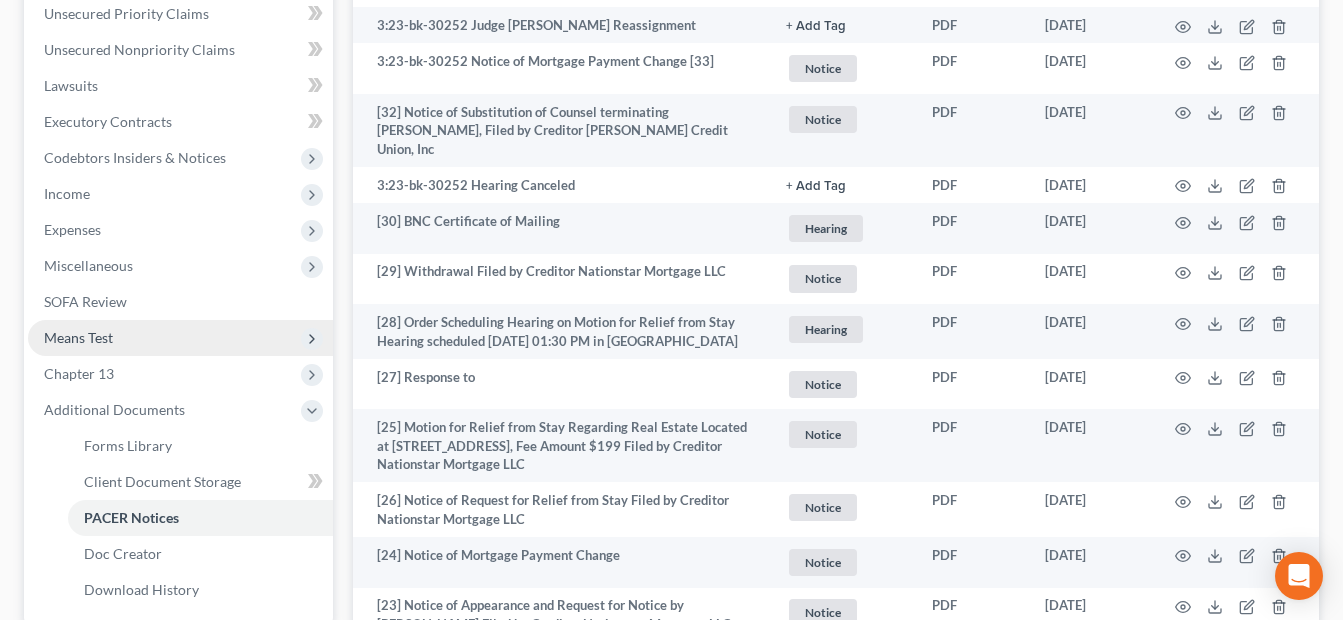 click on "Means Test" at bounding box center (180, 338) 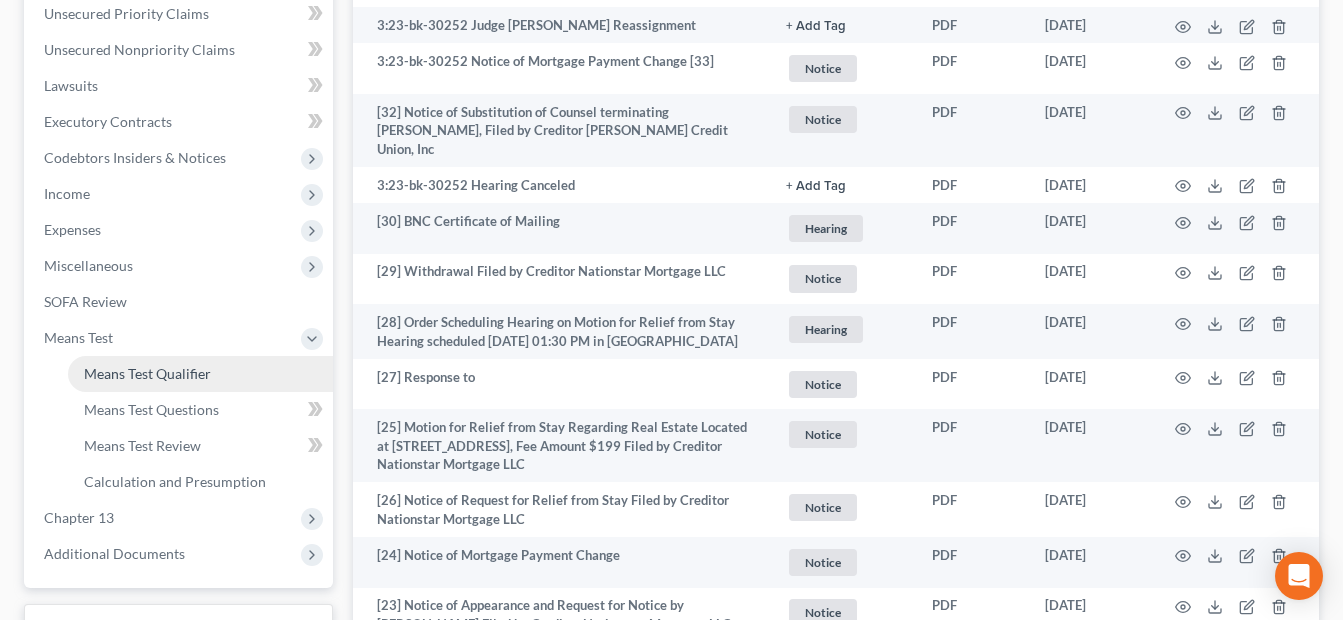 click on "Means Test Qualifier" at bounding box center [147, 373] 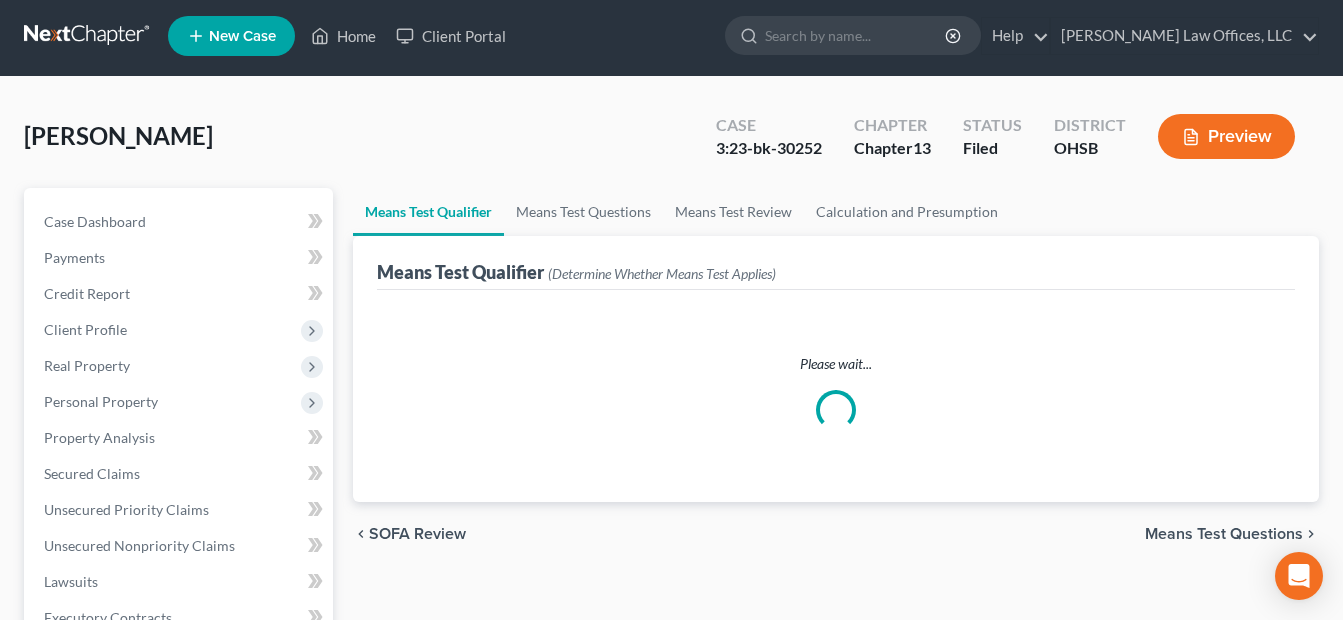 scroll, scrollTop: 0, scrollLeft: 0, axis: both 